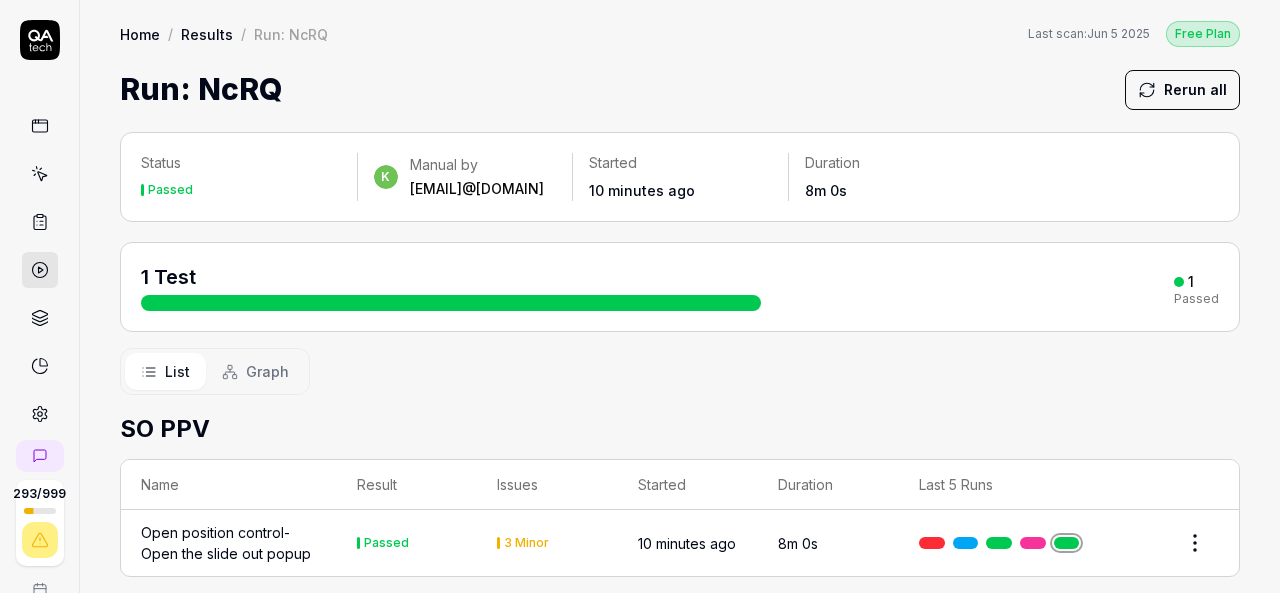 scroll, scrollTop: 0, scrollLeft: 0, axis: both 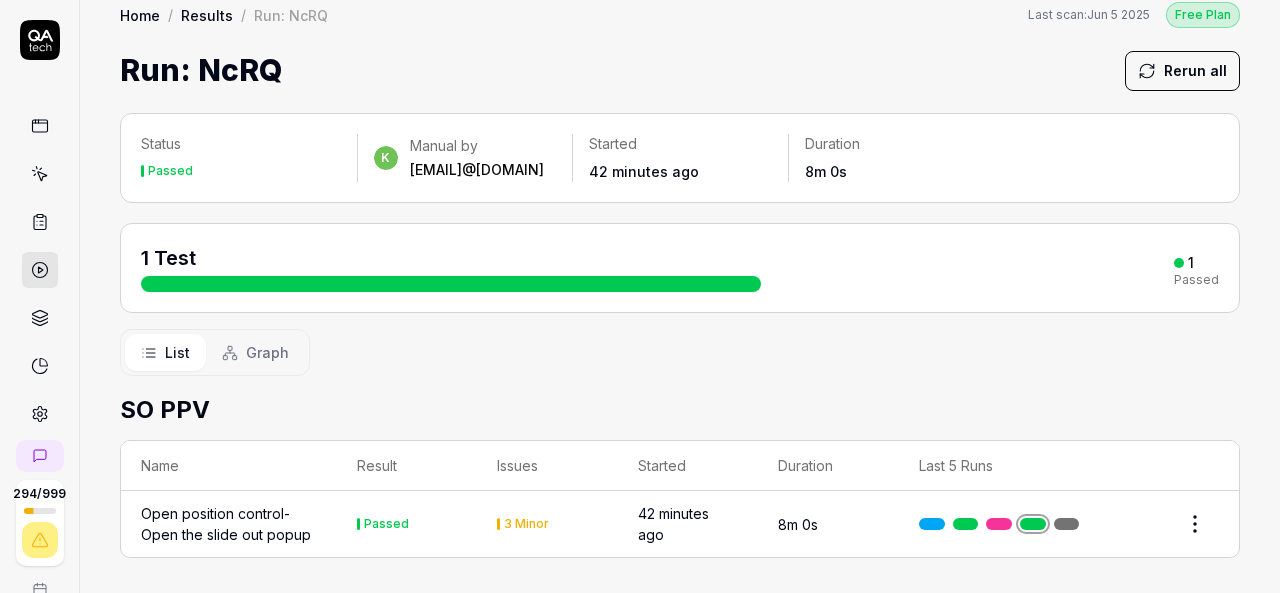 click on "Open position control-Open the slide out popup" at bounding box center (229, 524) 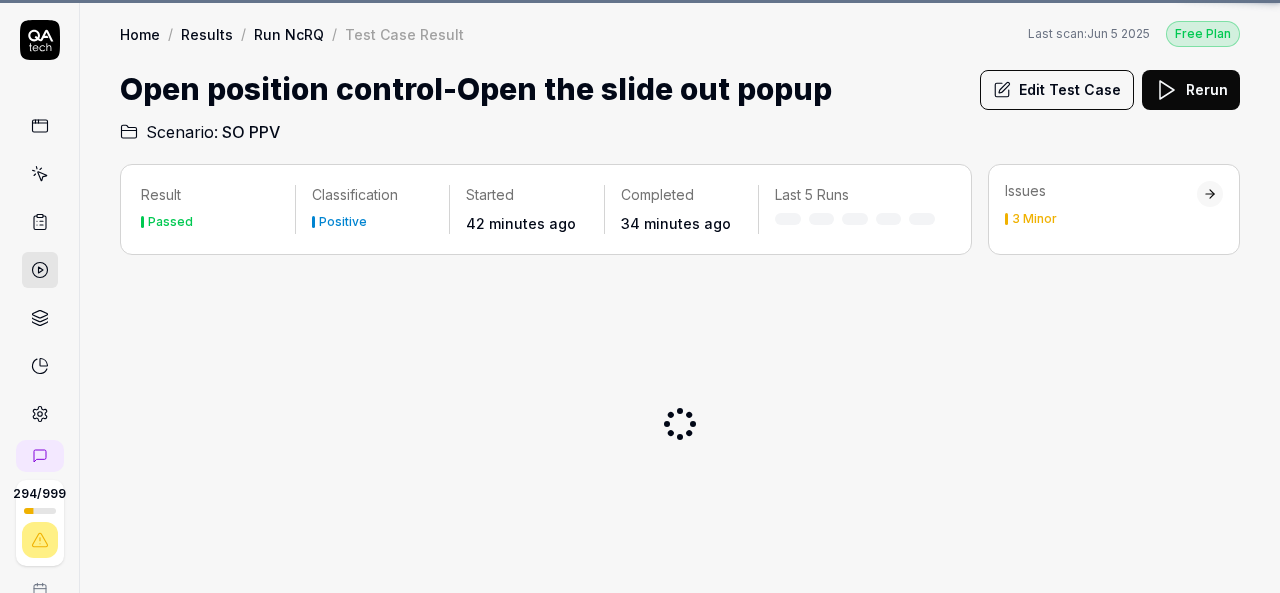 scroll, scrollTop: 0, scrollLeft: 0, axis: both 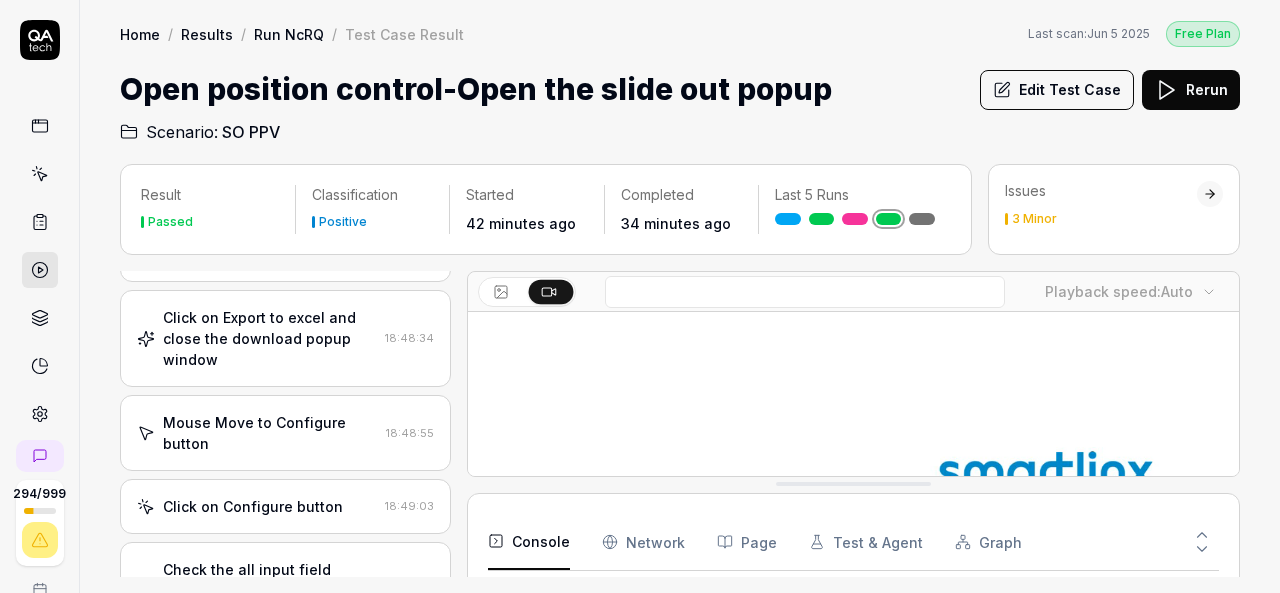 click at bounding box center [853, 553] 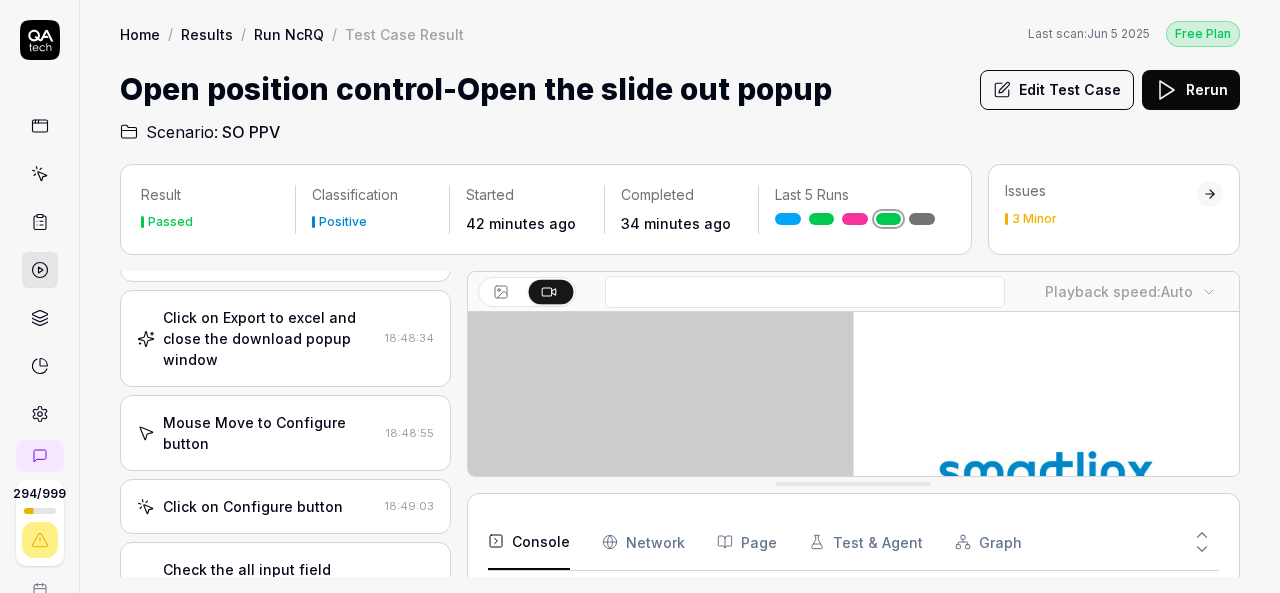click at bounding box center [853, 553] 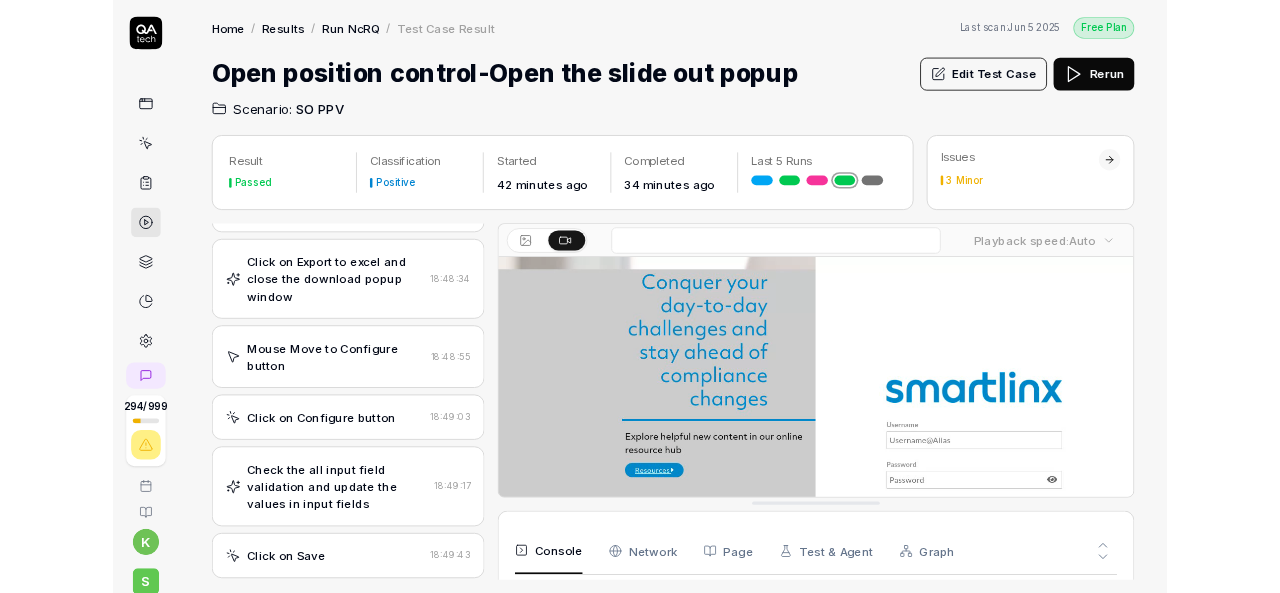 scroll, scrollTop: 413, scrollLeft: 0, axis: vertical 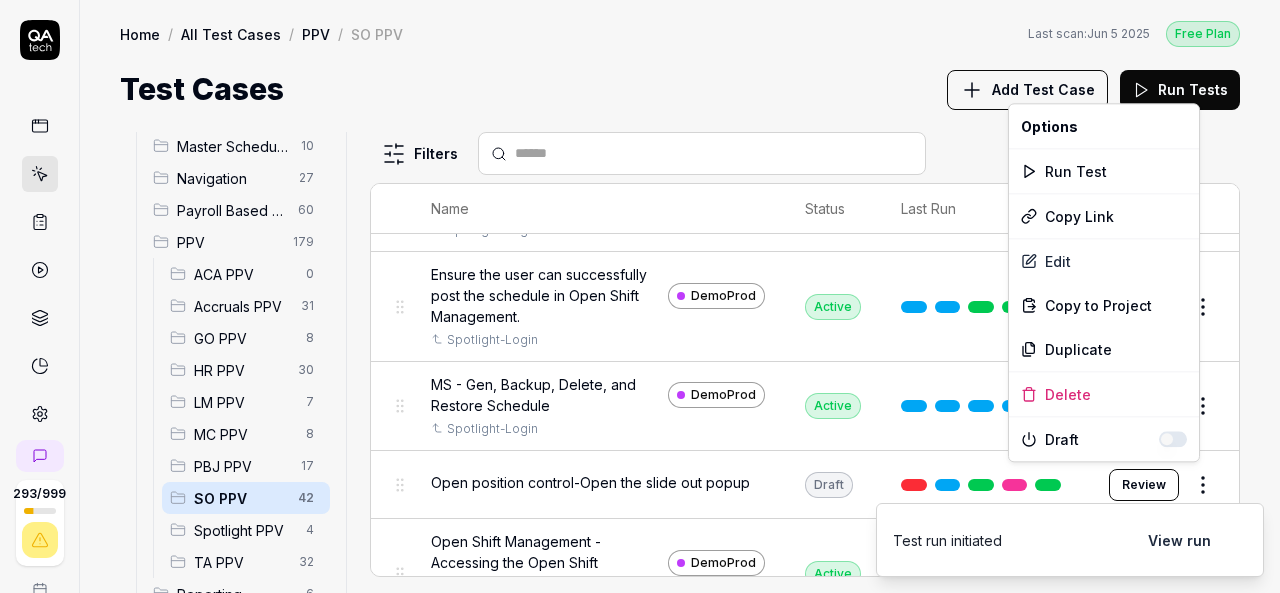 click on "293  /  999 k S Home / All Test Cases / PPV / SO PPV Free Plan Home / All Test Cases / PPV / SO PPV Last scan:  Jun 5 2025 Free Plan Test Cases Add Test Case Run Tests All Test Cases 621 Communication 46 Dashboard Management 13 Employee Management 42 Help and Support 19 Login 7 Logout 1 Master Schedule 10 Navigation 27 Payroll Based Journal 60 PPV 179 ACA PPV 0 Accruals PPV 31 GO PPV 8 HR PPV 30 LM PPV 7 MC PPV 8 PBJ PPV 17 SO PPV 42 Spotlight PPV 4 TA PPV 32 Reporting 6 Schedule Optimizer 7 Screen Loads 7 TestPPV 0 Time & Attendance 192 User Profile 1 Filters Name Status Last Run PPV SO PPV Compare number of open shifts between ms and osm DemoProd Spotlight-Login Draft Review Daily Attendance Report - Verify the positions under settings DemoProd Spotlight-Login Active Edit Daily unit Assignment - Census DemoProd Spotlight-Login Active Edit Daily unit Assignment -Add Open shift (Shift on Fly)from Daily unit assigment DemoProd Spotlight-Login Active Edit Daily unit Assignment -Assign the employee to shift Edit" at bounding box center (640, 296) 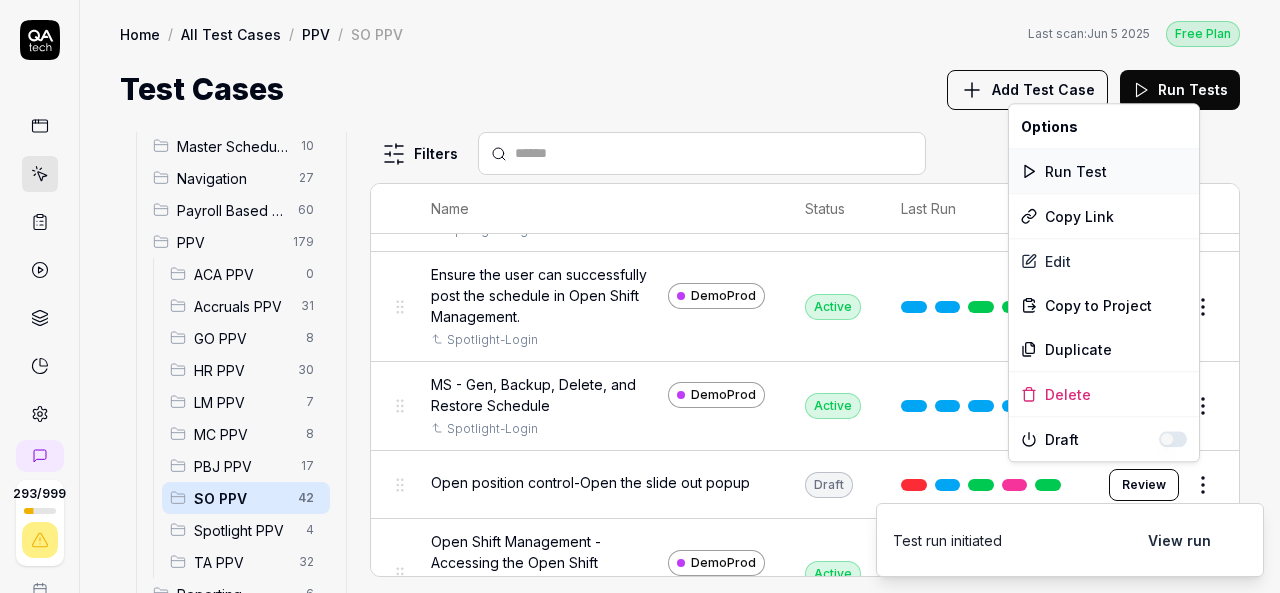 click on "Run Test" at bounding box center [1104, 171] 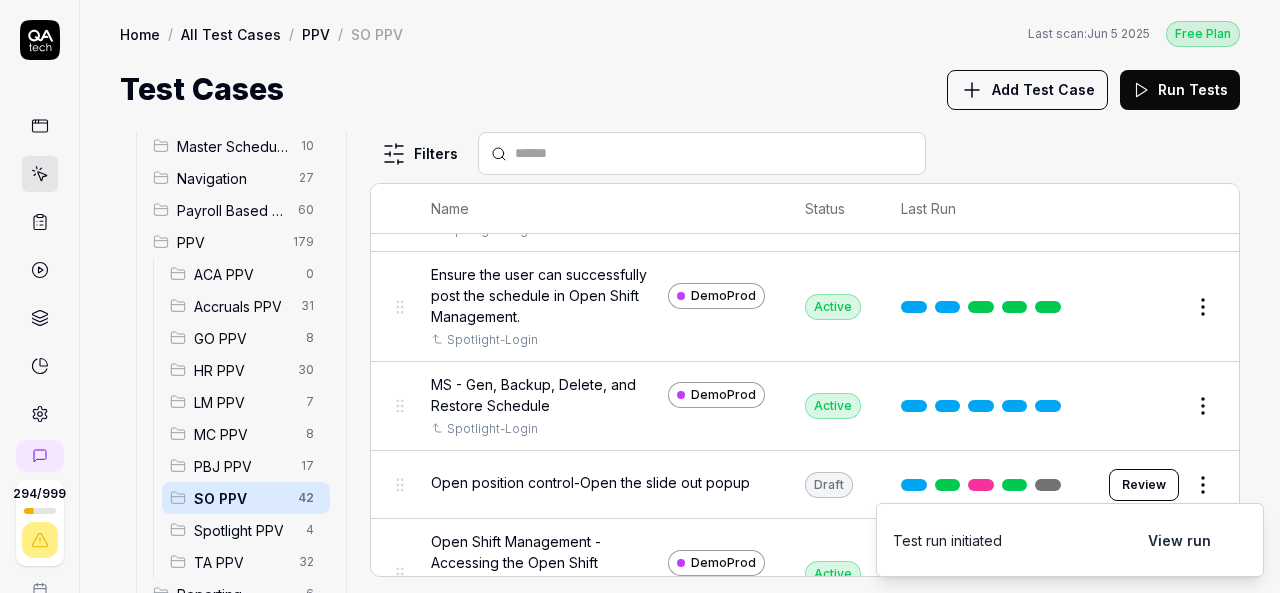 click on "294  /  999 k S Home / All Test Cases / PPV / SO PPV Free Plan Home / All Test Cases / PPV / SO PPV Last scan:  Jun 5 2025 Free Plan Test Cases Add Test Case Run Tests All Test Cases 621 Communication 46 Dashboard Management 13 Employee Management 42 Help and Support 19 Login 7 Logout 1 Master Schedule 10 Navigation 27 Payroll Based Journal 60 PPV 179 ACA PPV 0 Accruals PPV 31 GO PPV 8 HR PPV 30 LM PPV 7 MC PPV 8 PBJ PPV 17 SO PPV 42 Spotlight PPV 4 TA PPV 32 Reporting 6 Schedule Optimizer 7 Screen Loads 7 TestPPV 0 Time & Attendance 192 User Profile 1 Filters Name Status Last Run PPV SO PPV Compare number of open shifts between ms and osm DemoProd Spotlight-Login Draft Review Daily Attendance Report - Verify the positions under settings DemoProd Spotlight-Login Active Edit Daily unit Assignment - Census DemoProd Spotlight-Login Active Edit Daily unit Assignment -Add Open shift (Shift on Fly)from Daily unit assigment DemoProd Spotlight-Login Active Edit Daily unit Assignment -Assign the employee to shift Edit" at bounding box center [640, 296] 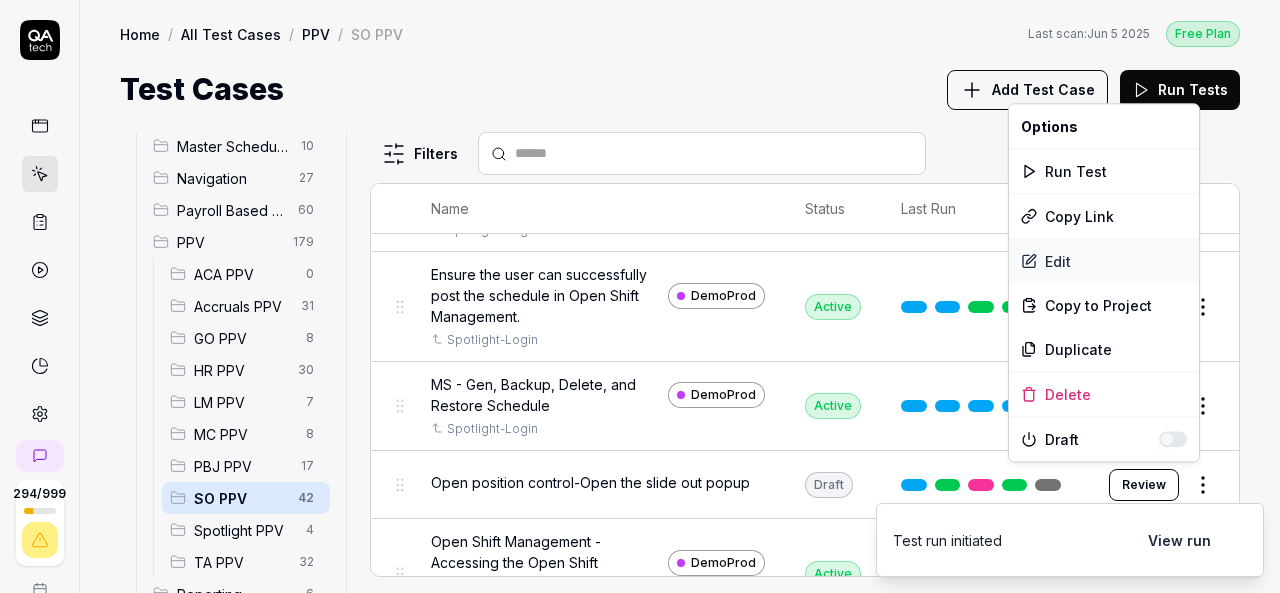 click on "Edit" at bounding box center [1104, 261] 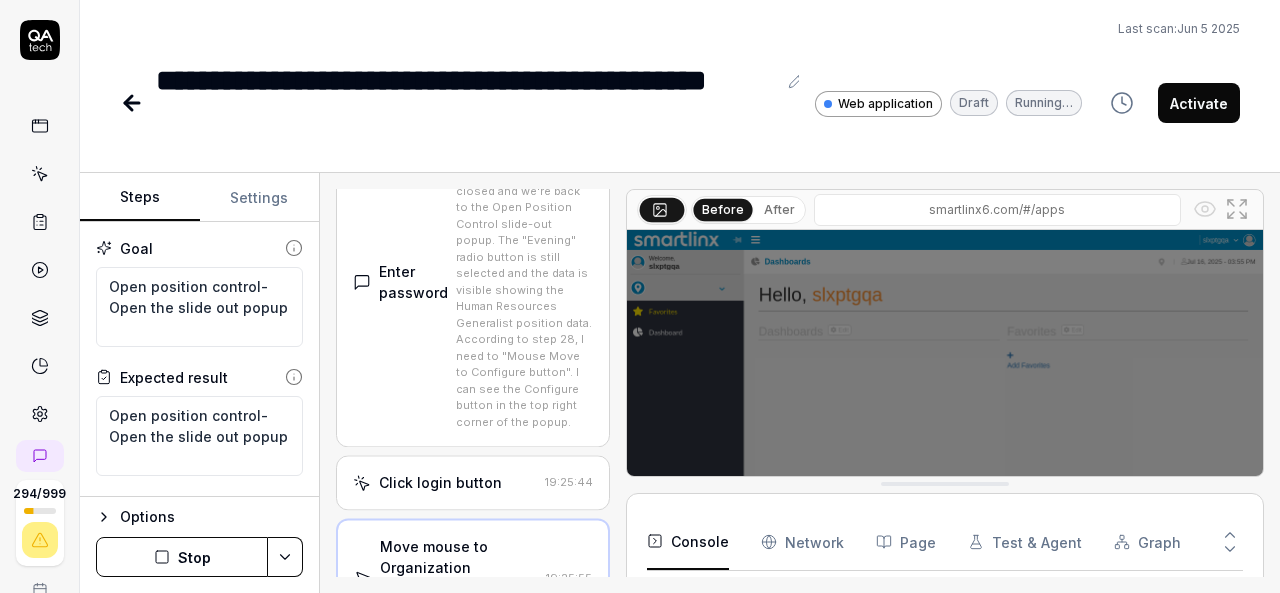 scroll, scrollTop: 440, scrollLeft: 0, axis: vertical 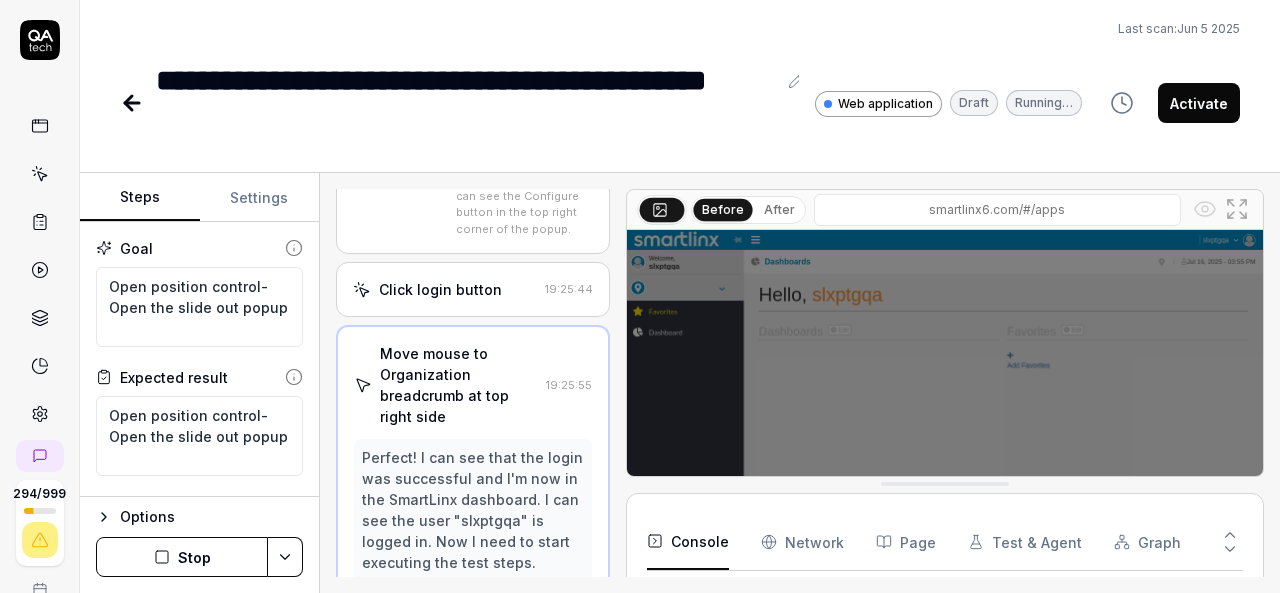 click on "Activate" at bounding box center (1199, 103) 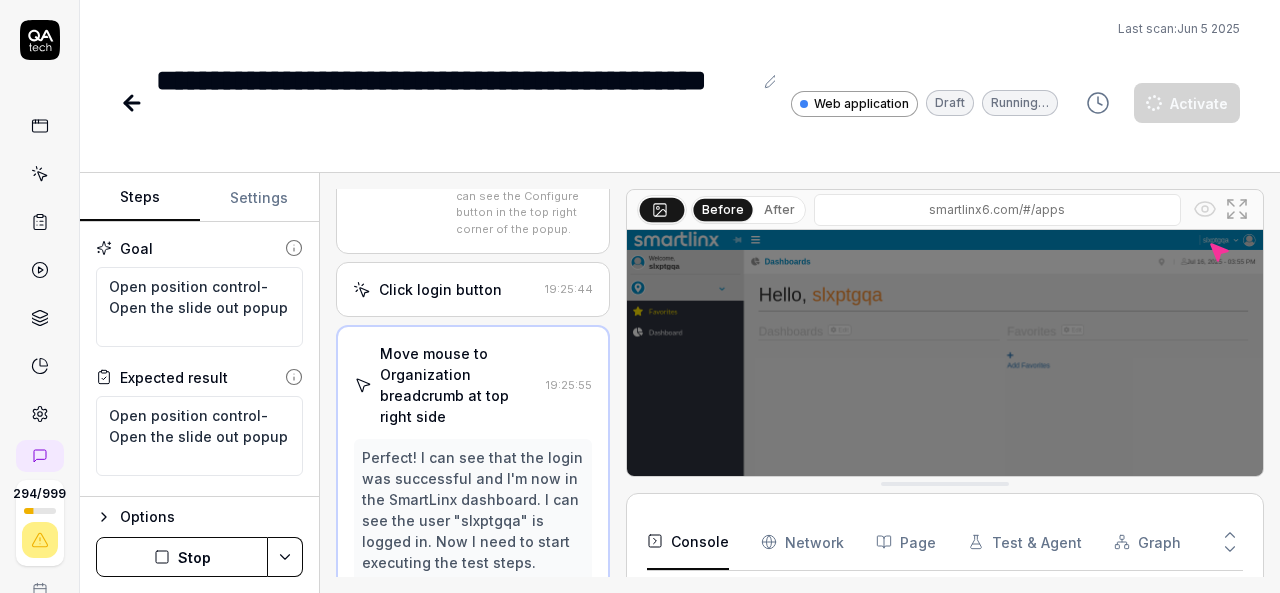 scroll, scrollTop: 32, scrollLeft: 0, axis: vertical 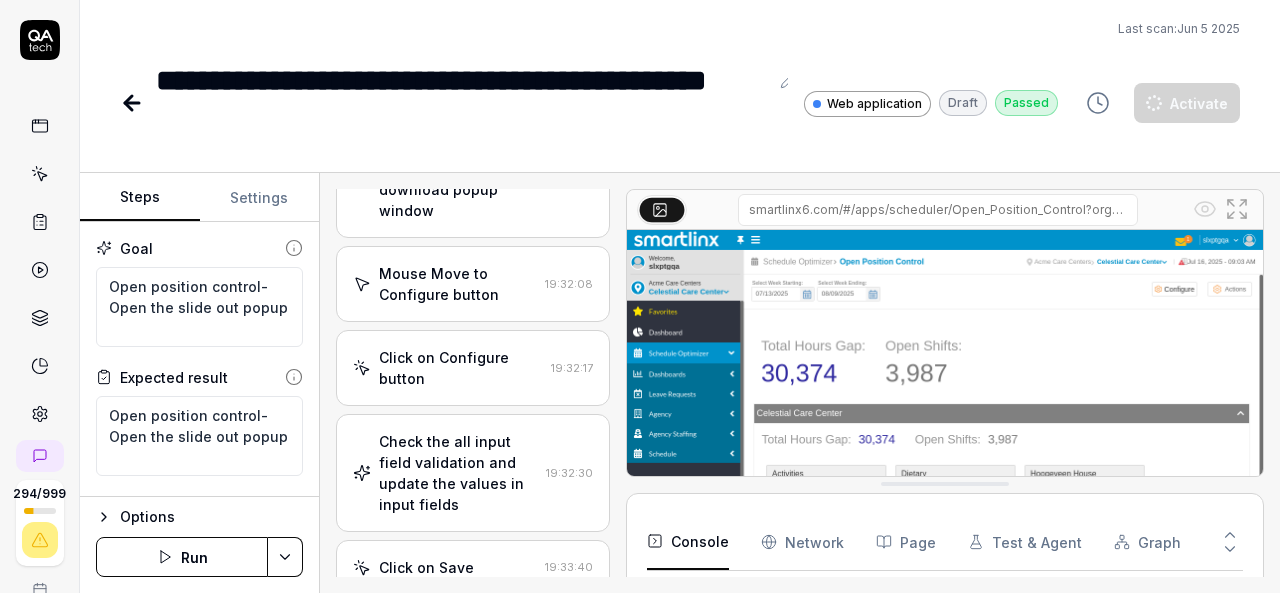 type on "*" 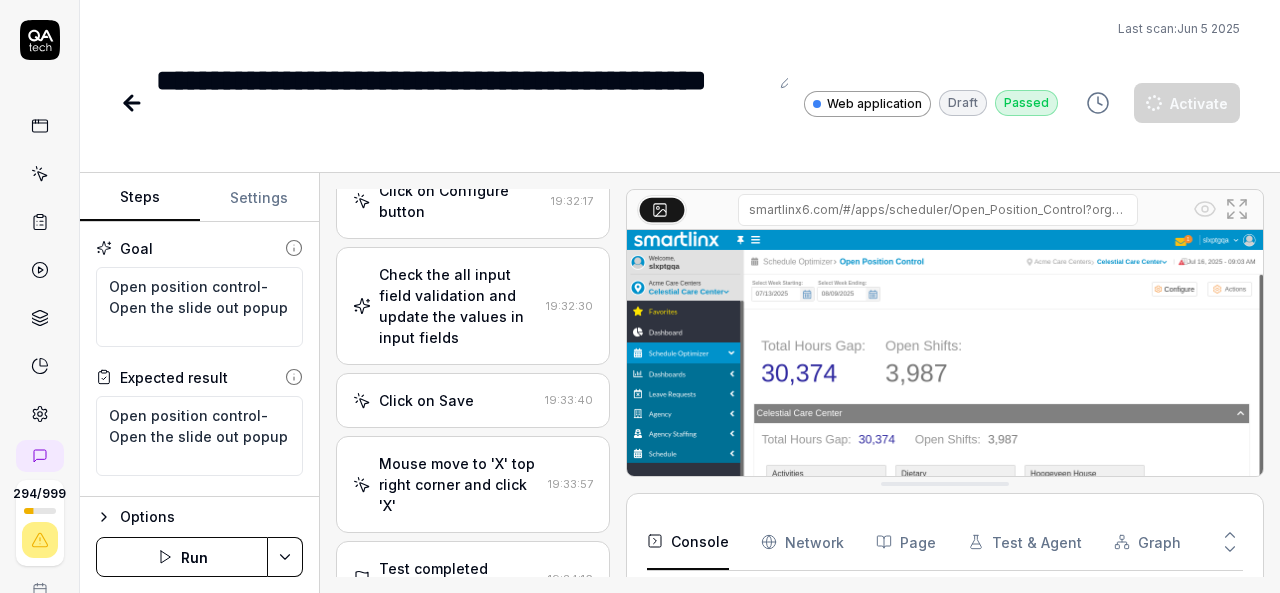 scroll, scrollTop: 3114, scrollLeft: 0, axis: vertical 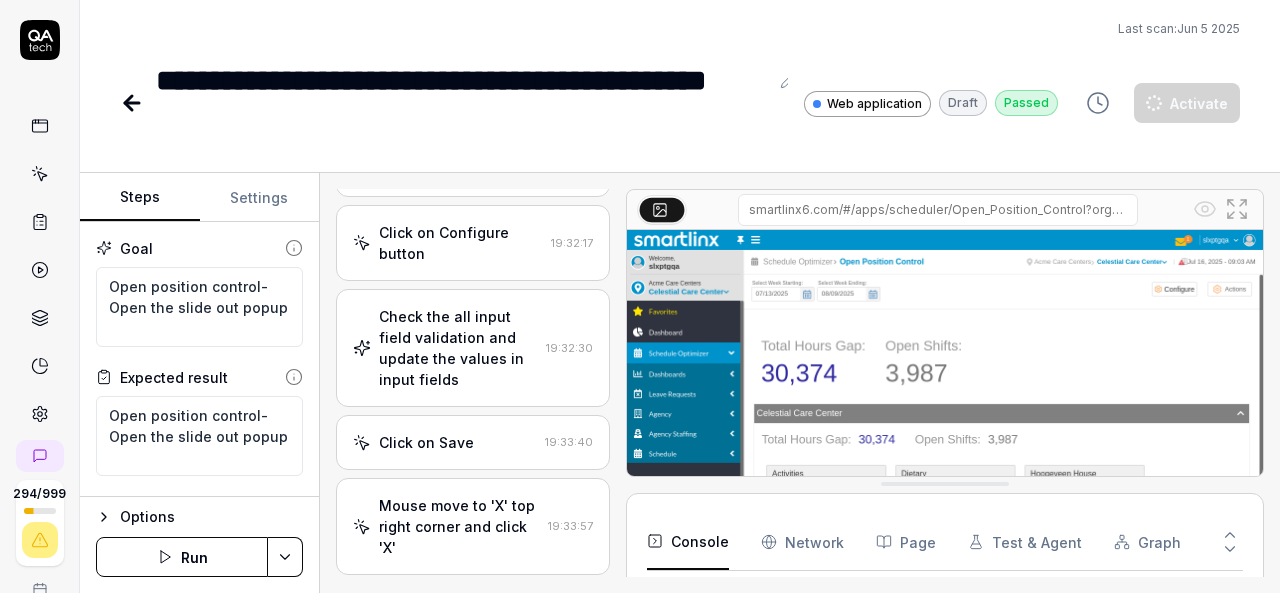 click on "Test completed successfully" at bounding box center [459, 621] 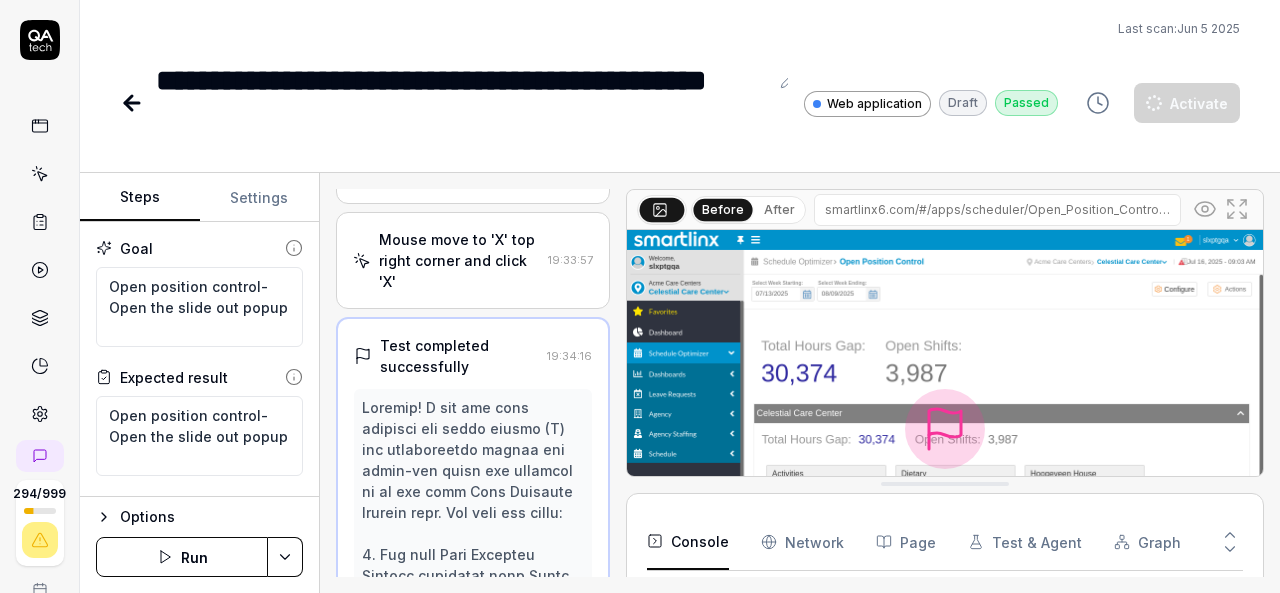scroll, scrollTop: 3345, scrollLeft: 0, axis: vertical 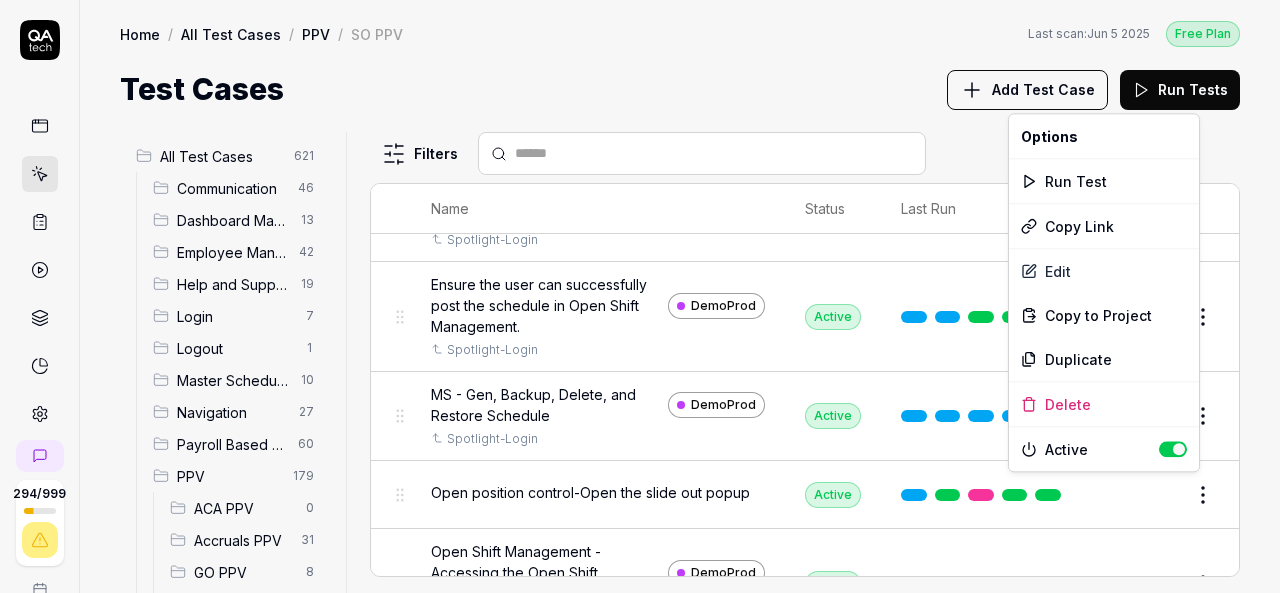 click on "294  /  999 k S Home / All Test Cases / PPV / SO PPV Free Plan Home / All Test Cases / PPV / SO PPV Last scan:  Jun 5 2025 Free Plan Test Cases Add Test Case Run Tests All Test Cases 621 Communication 46 Dashboard Management 13 Employee Management 42 Help and Support 19 Login 7 Logout 1 Master Schedule 10 Navigation 27 Payroll Based Journal 60 PPV 179 ACA PPV 0 Accruals PPV 31 GO PPV 8 HR PPV 30 LM PPV 7 MC PPV 8 PBJ PPV 17 SO PPV 42 Spotlight PPV 4 TA PPV 32 Reporting 6 Schedule Optimizer 7 Screen Loads 7 TestPPV 0 Time & Attendance 192 User Profile 1 Filters Name Status Last Run PPV SO PPV Compare number of open shifts between ms and osm DemoProd Spotlight-Login Draft Review Daily Attendance Report - Verify the positions under settings DemoProd Spotlight-Login Active Edit Daily unit Assignment - Census DemoProd Spotlight-Login Active Edit Daily unit Assignment -Add Open shift (Shift on Fly)from Daily unit assigment DemoProd Spotlight-Login Active Edit Daily unit Assignment -Assign the employee to shift Edit" at bounding box center (640, 296) 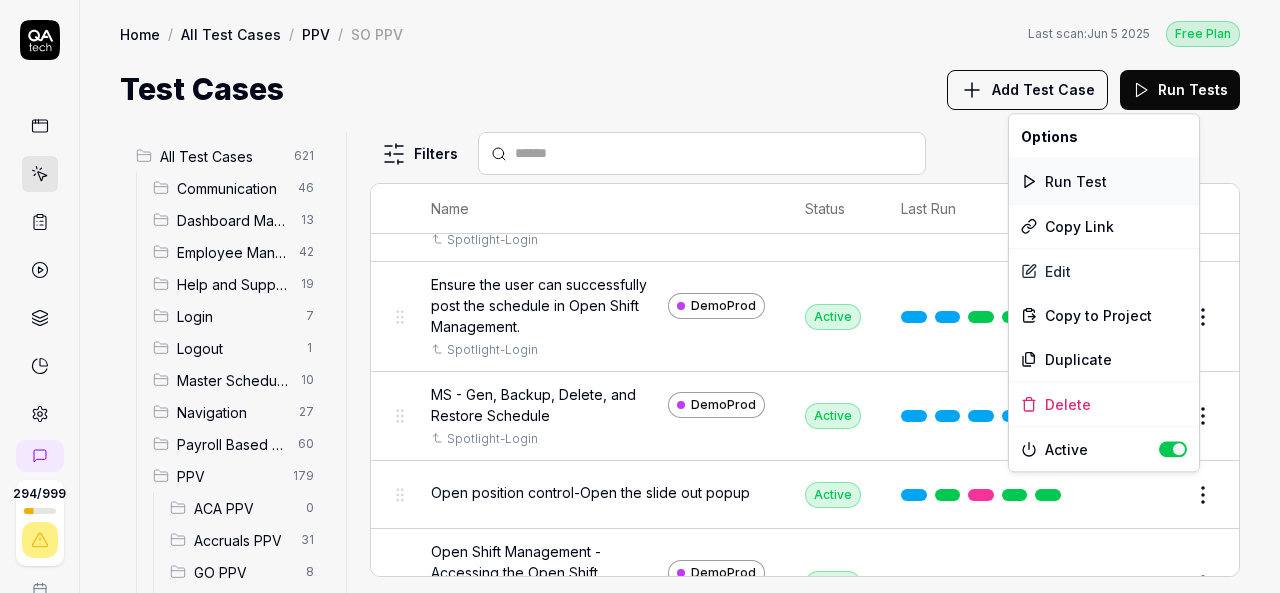 click on "Run Test" at bounding box center (1104, 181) 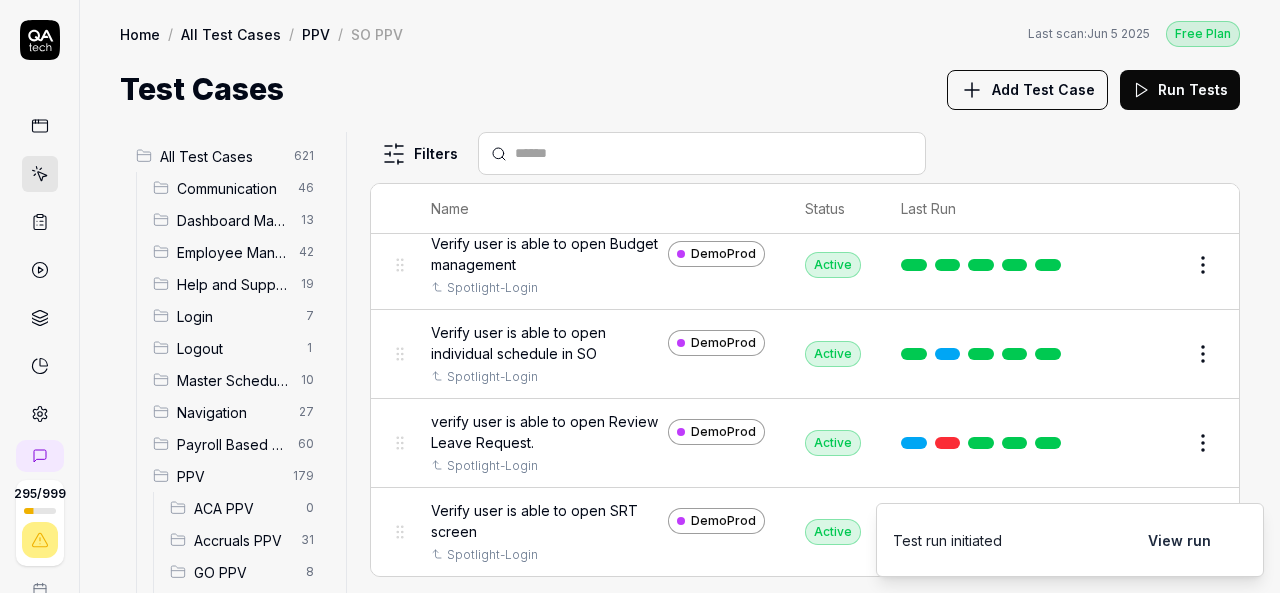 scroll, scrollTop: 3280, scrollLeft: 0, axis: vertical 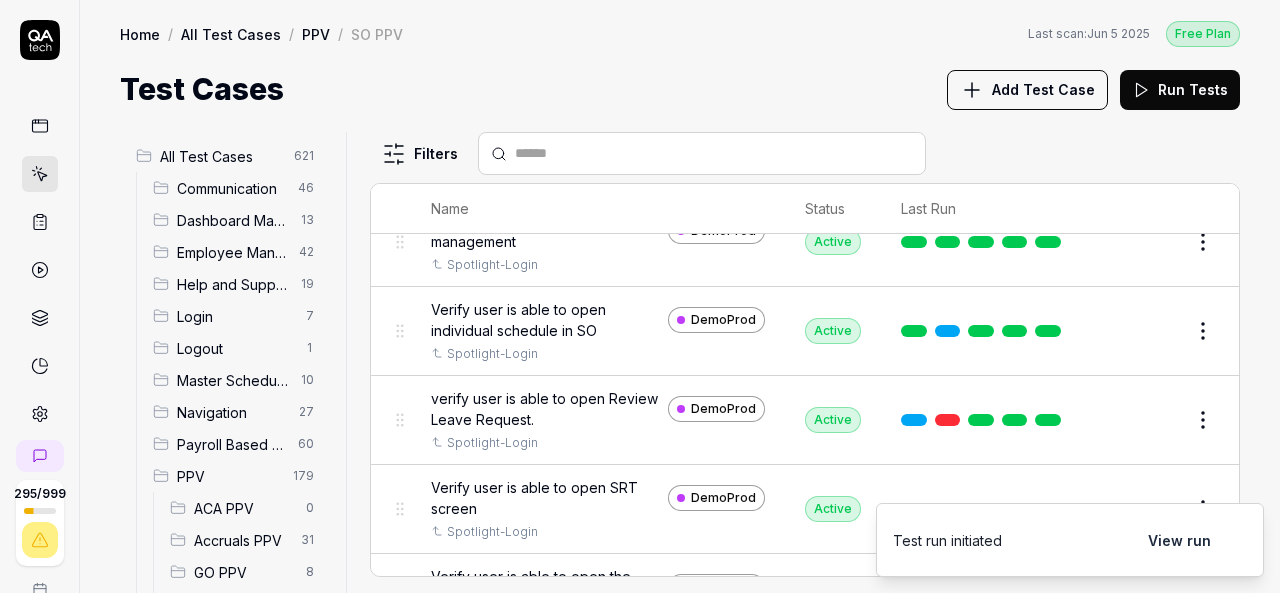 click on "Home / All Test Cases / PPV / SO PPV Free Plan Home / All Test Cases / PPV / SO PPV Last scan:  Jun 5 2025 Free Plan Test Cases Add Test Case Run Tests" at bounding box center [680, 56] 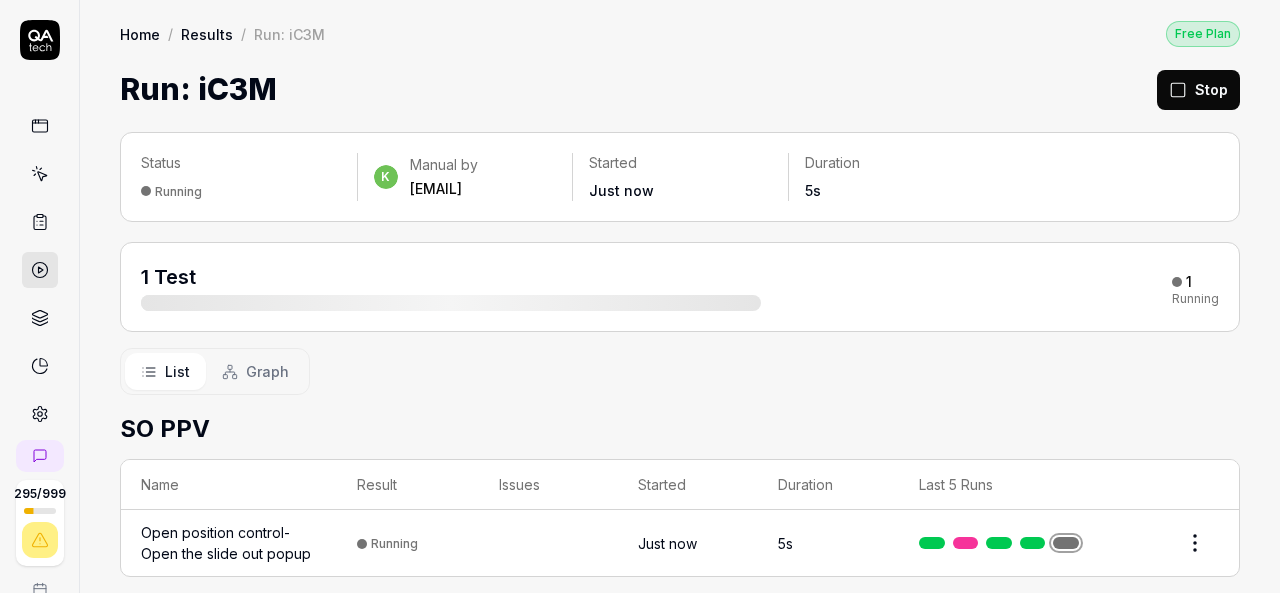 scroll, scrollTop: 0, scrollLeft: 0, axis: both 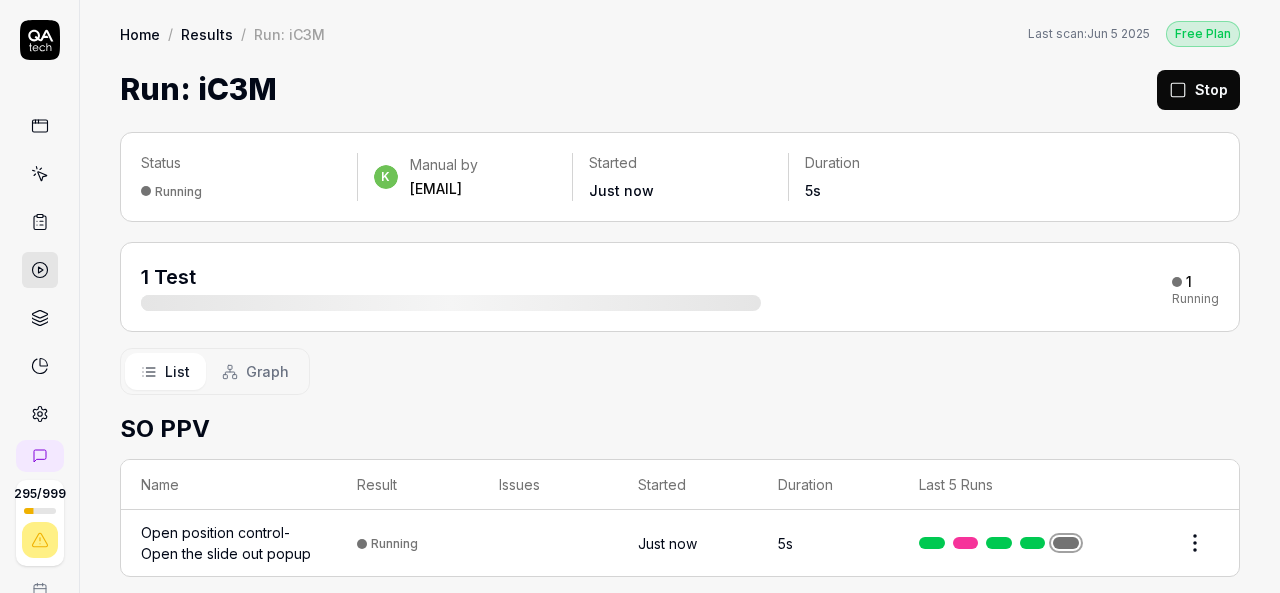 click on "Home / Results / Run: iC3M Free Plan Home / Results / Run: iC3M Last scan:  Jun 5 [YEAR] Free Plan Run: iC3M Stop" at bounding box center [680, 56] 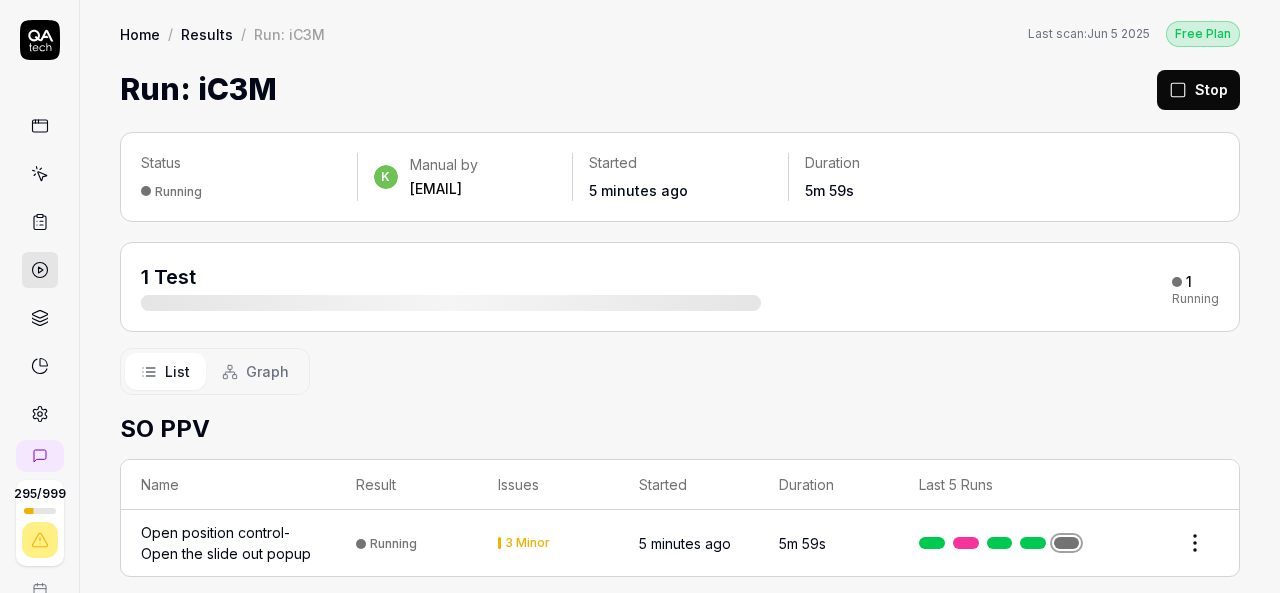 scroll, scrollTop: 19, scrollLeft: 0, axis: vertical 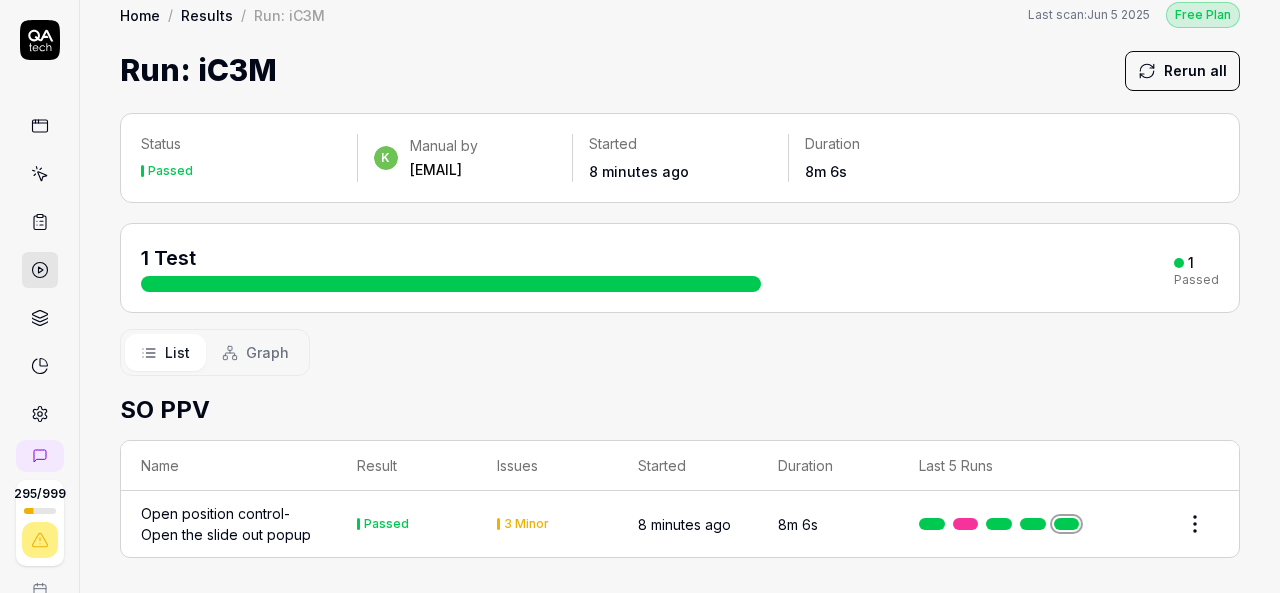 click on "Open position control-Open the slide out popup" at bounding box center [229, 524] 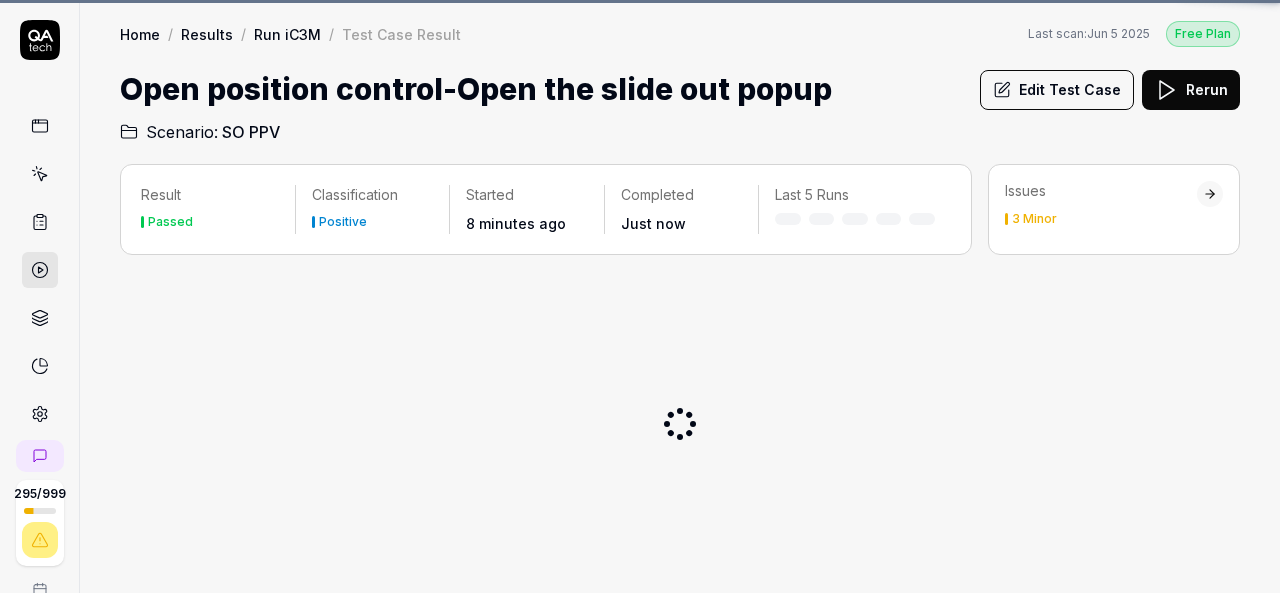 scroll, scrollTop: 0, scrollLeft: 0, axis: both 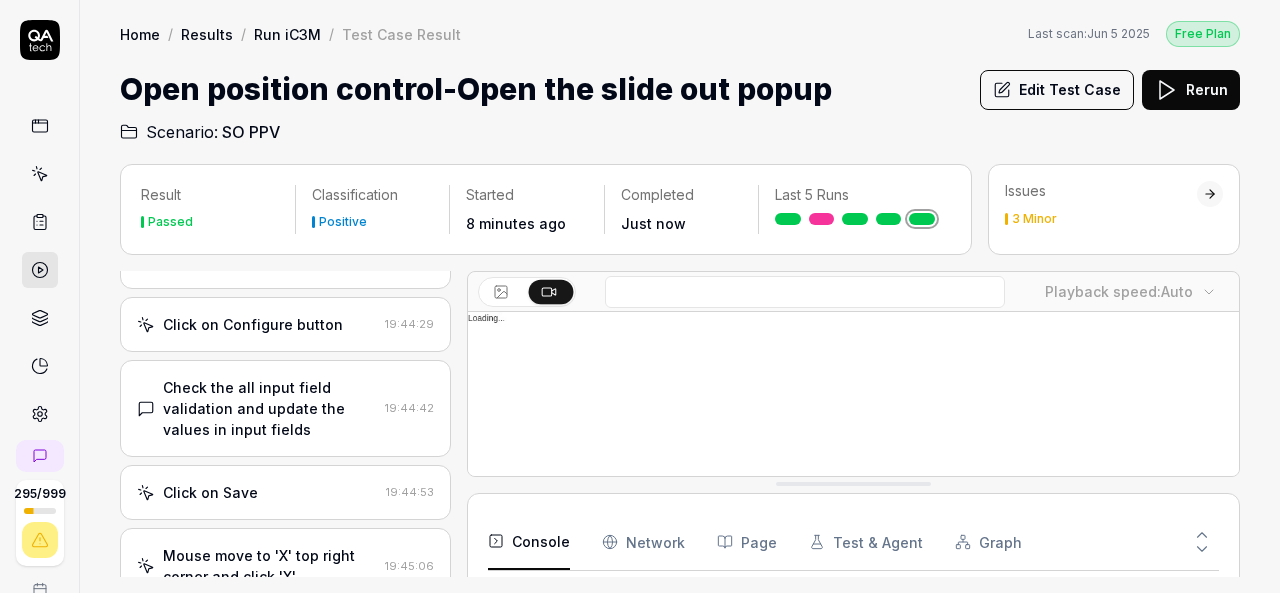 click at bounding box center (853, 553) 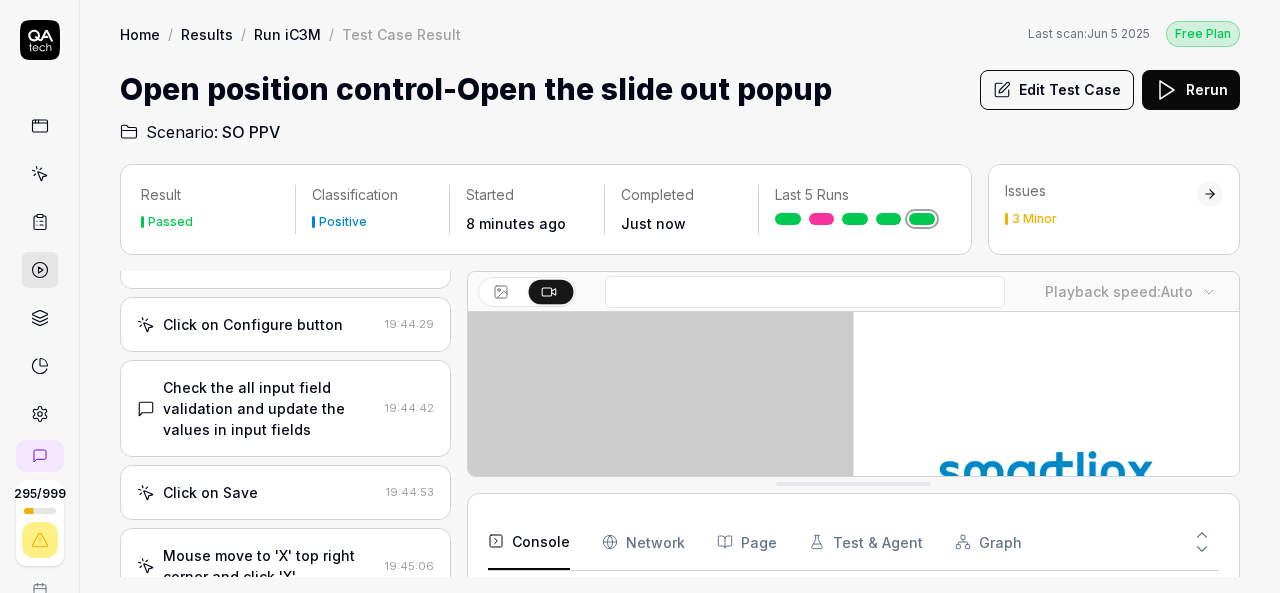 click at bounding box center [853, 553] 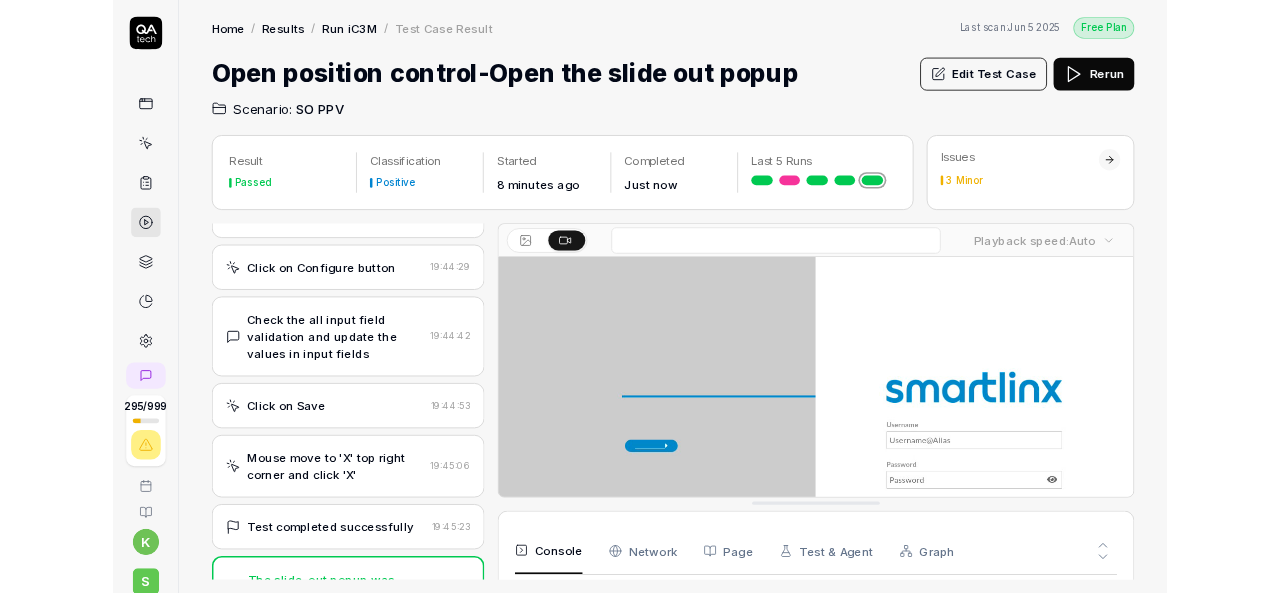 scroll, scrollTop: 413, scrollLeft: 0, axis: vertical 